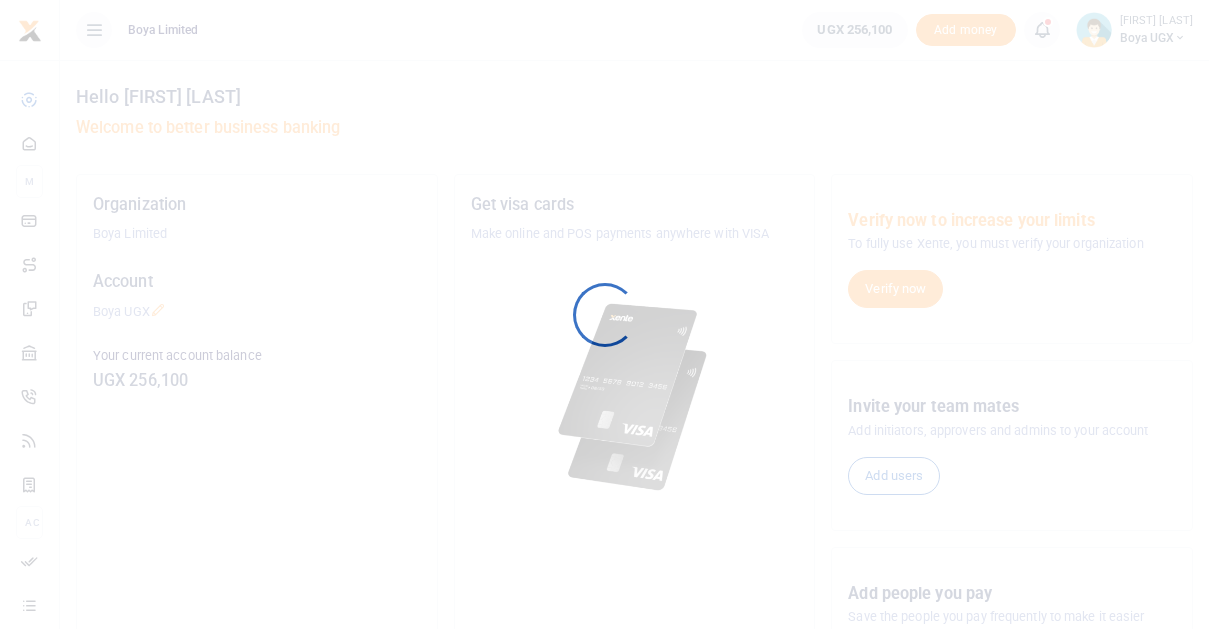 scroll, scrollTop: 0, scrollLeft: 0, axis: both 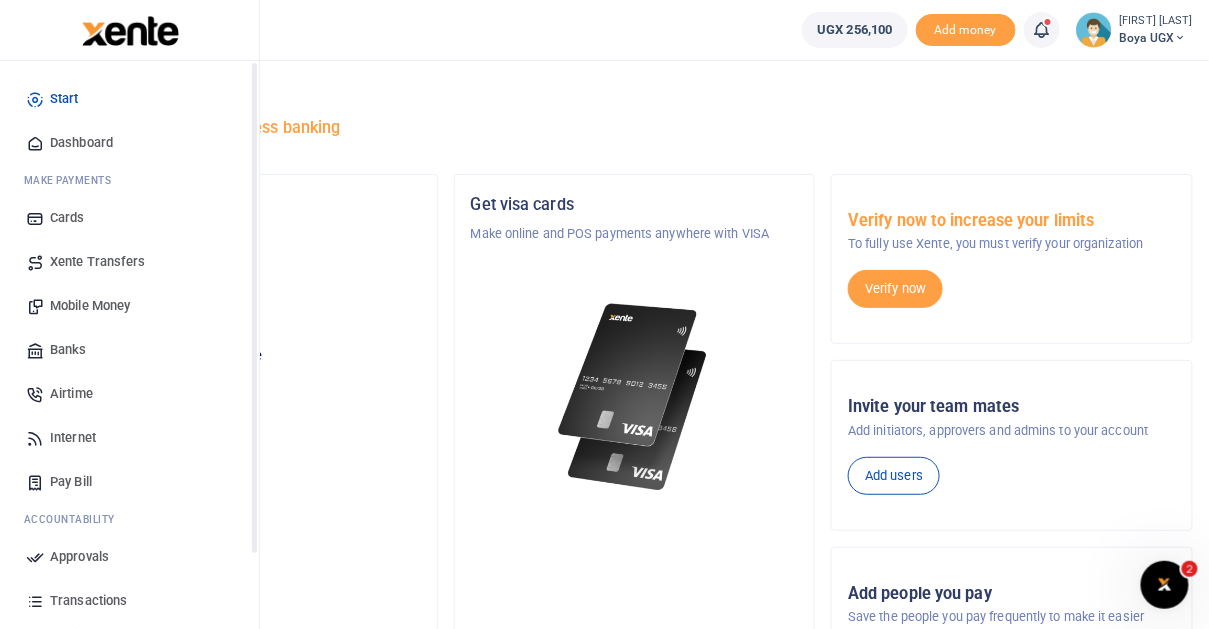 click at bounding box center [35, 601] 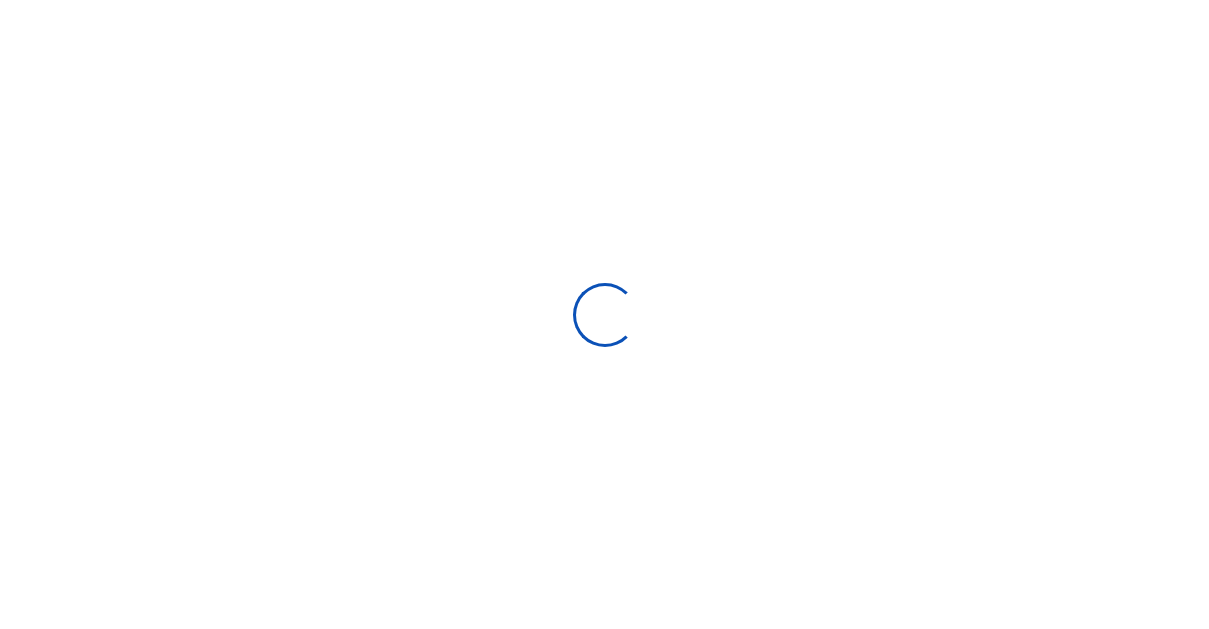 scroll, scrollTop: 0, scrollLeft: 0, axis: both 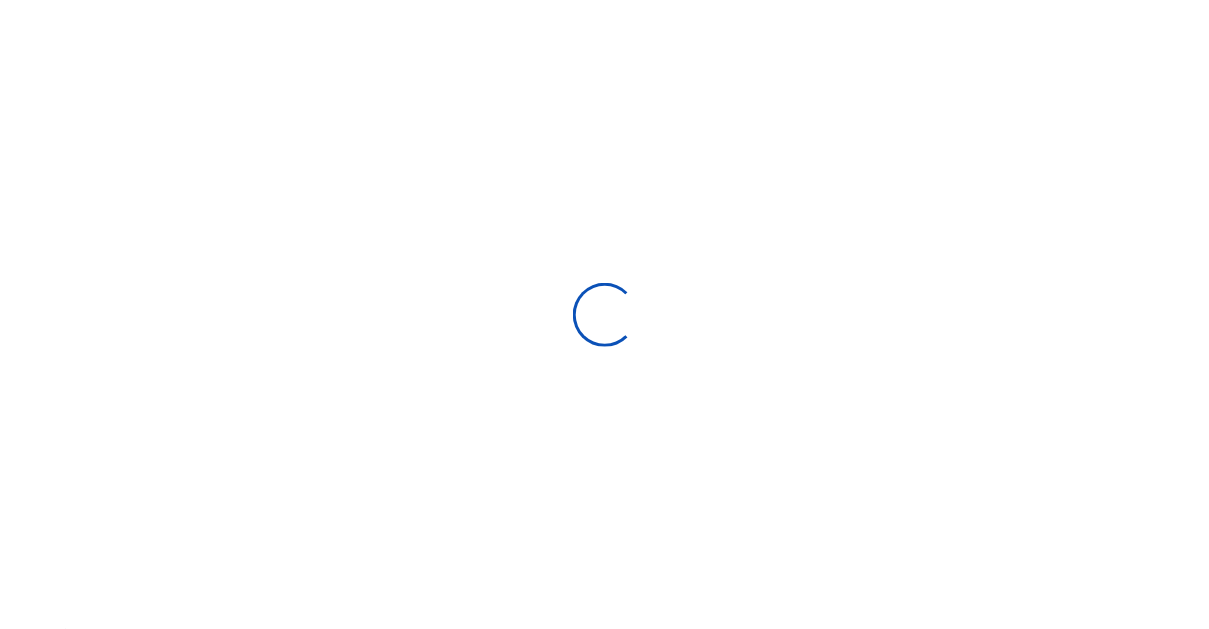 select 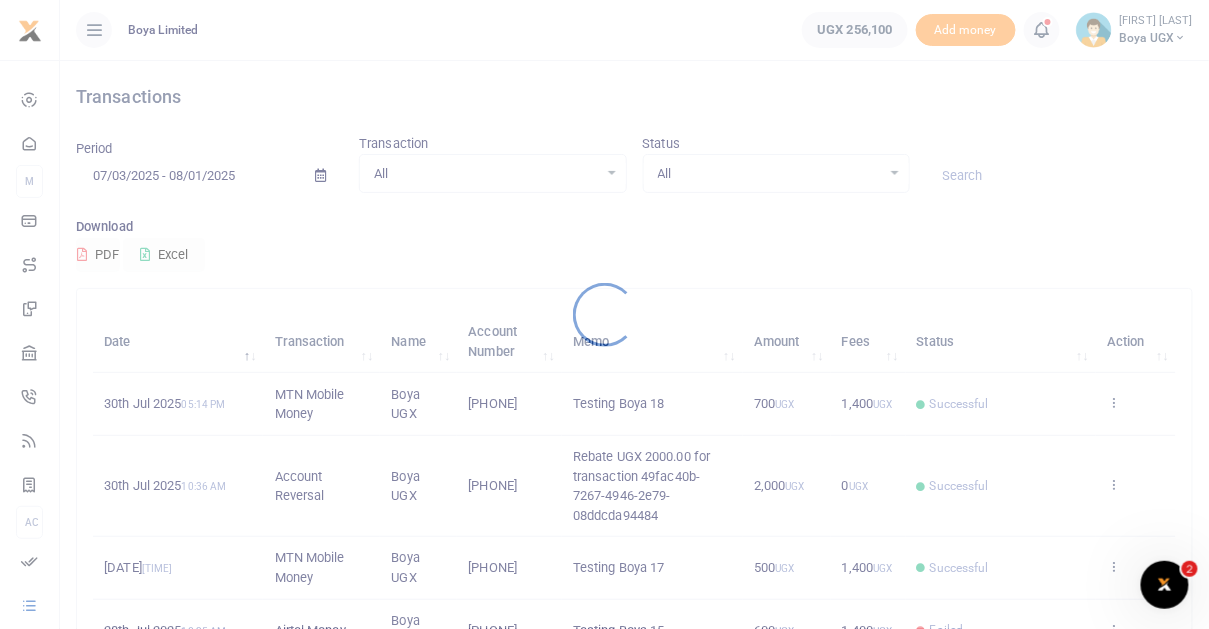 scroll, scrollTop: 0, scrollLeft: 0, axis: both 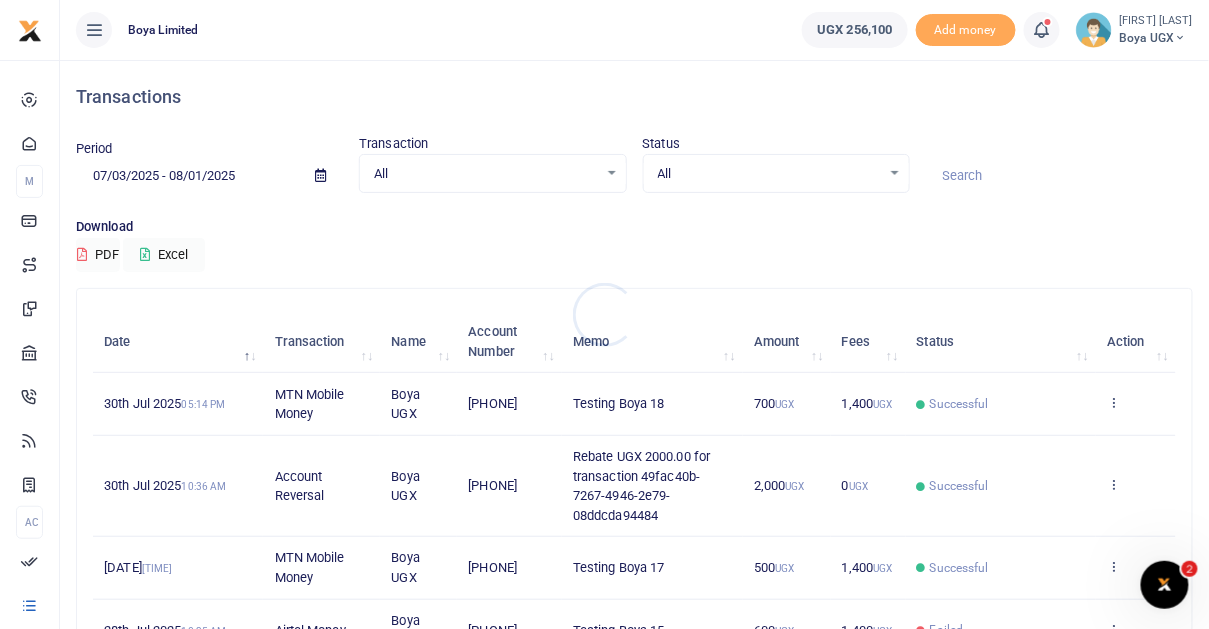 click at bounding box center (604, 314) 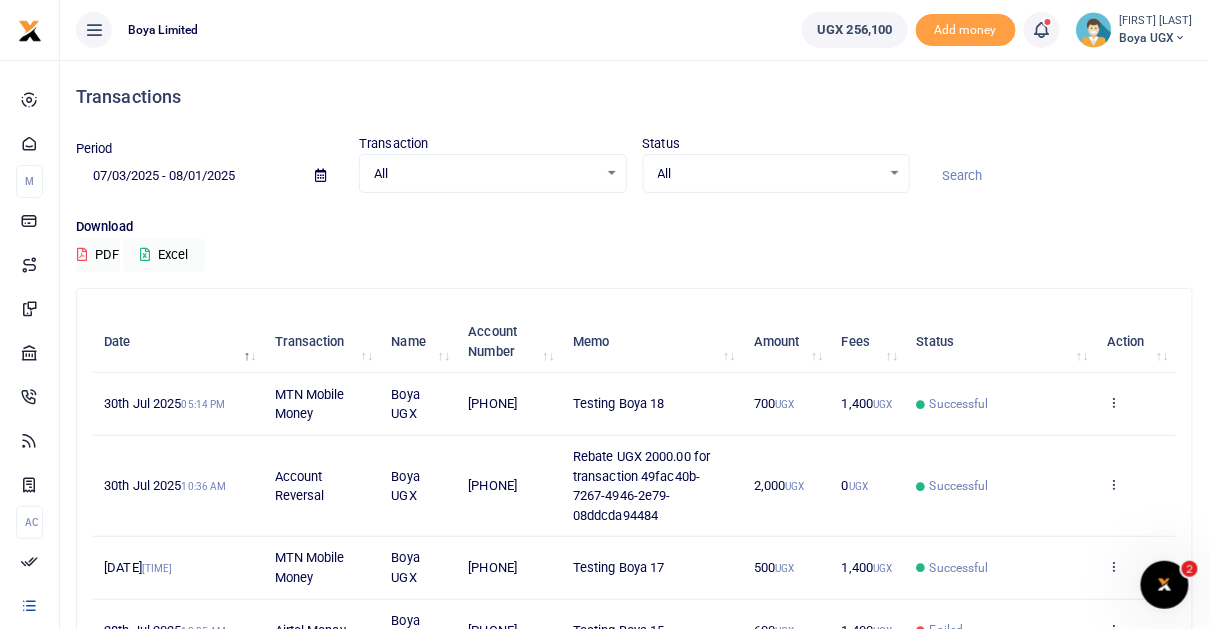 click on "Boya UGX" at bounding box center [1156, 38] 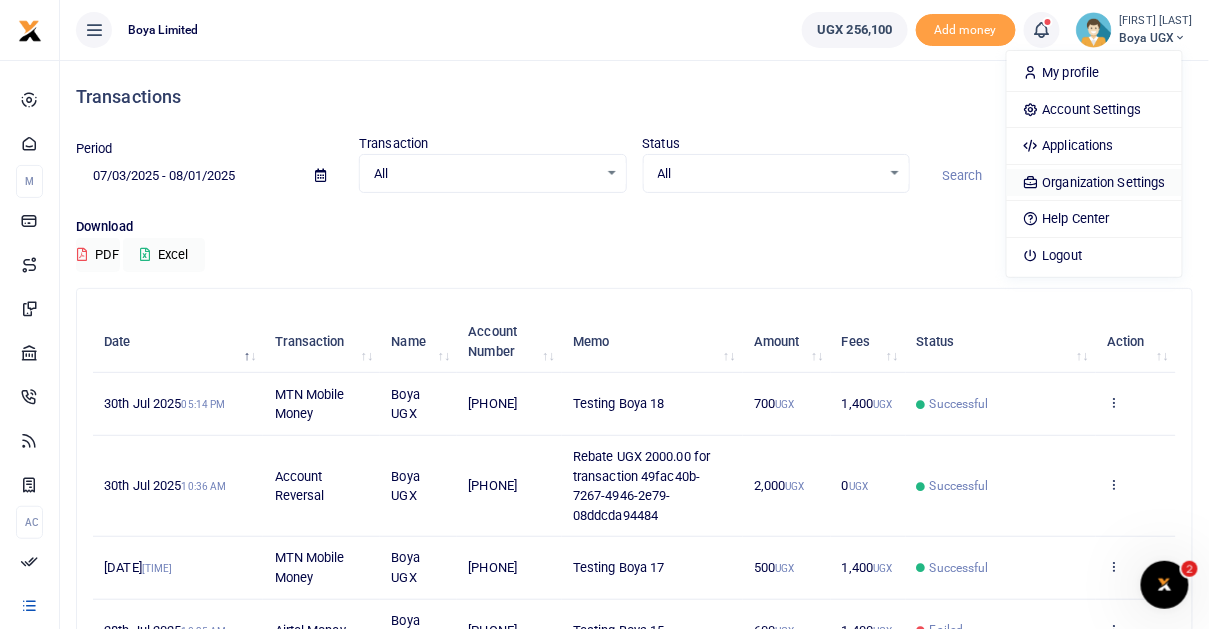 click on "Organization Settings" at bounding box center (1094, 183) 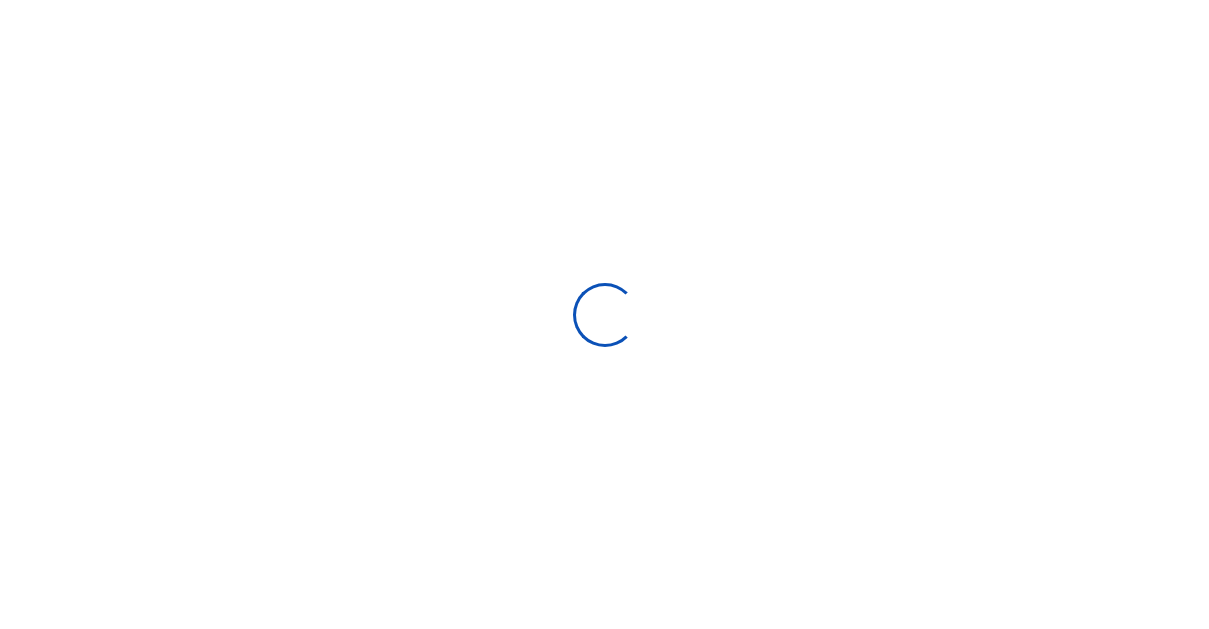 scroll, scrollTop: 0, scrollLeft: 0, axis: both 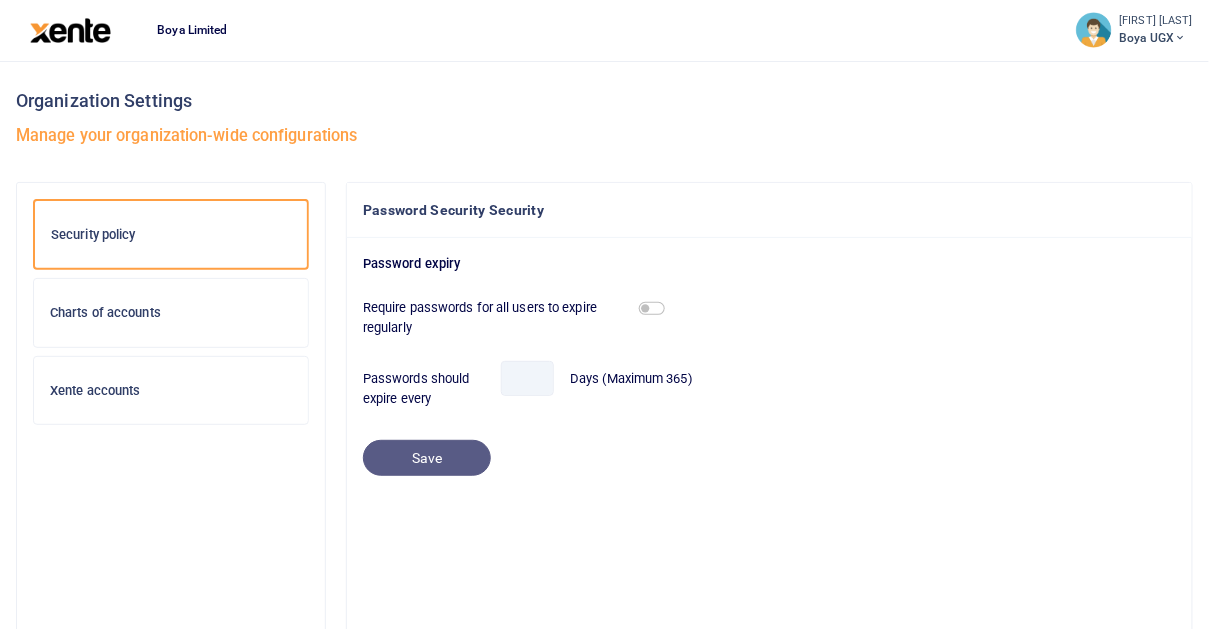 click at bounding box center [70, 30] 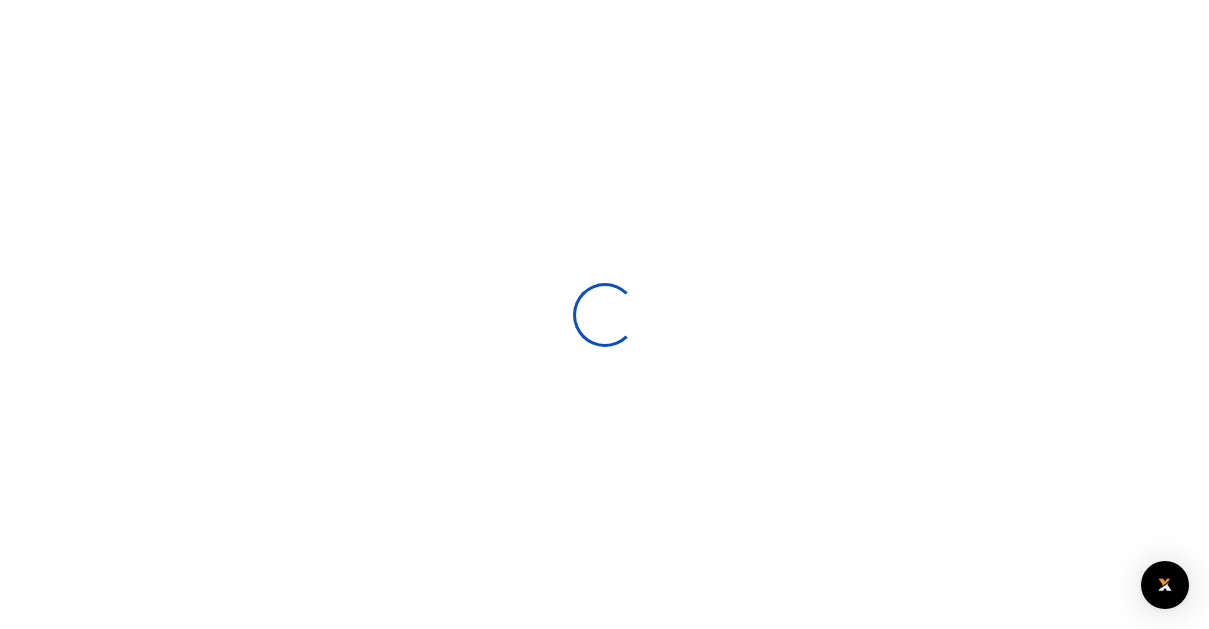 scroll, scrollTop: 0, scrollLeft: 0, axis: both 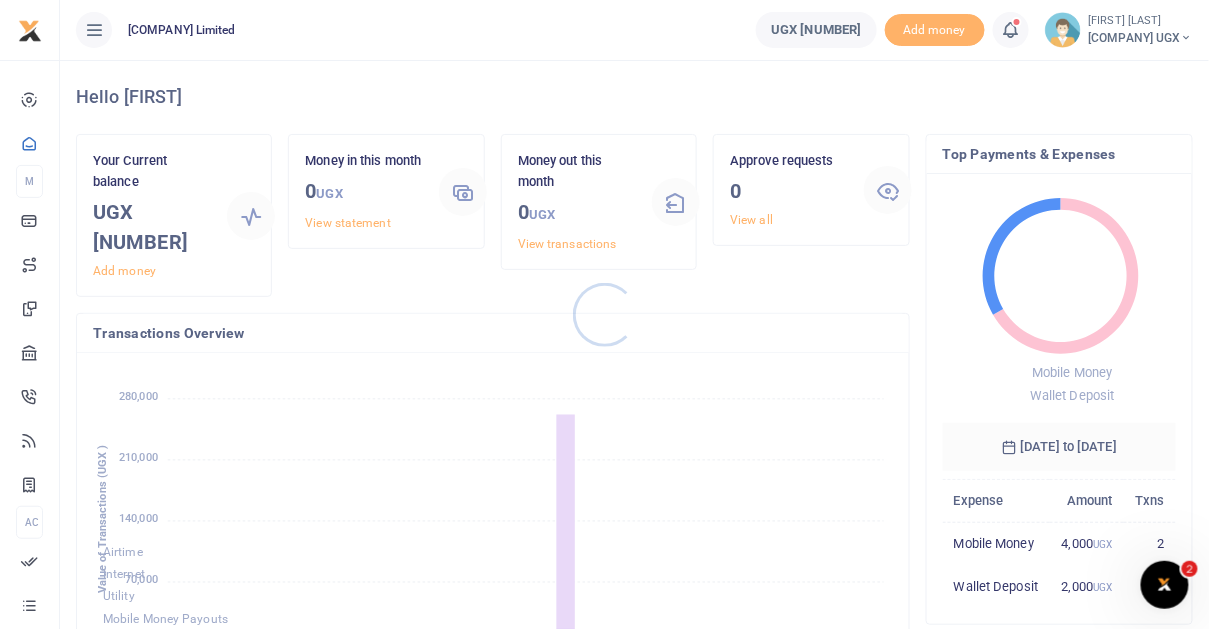 click at bounding box center (604, 314) 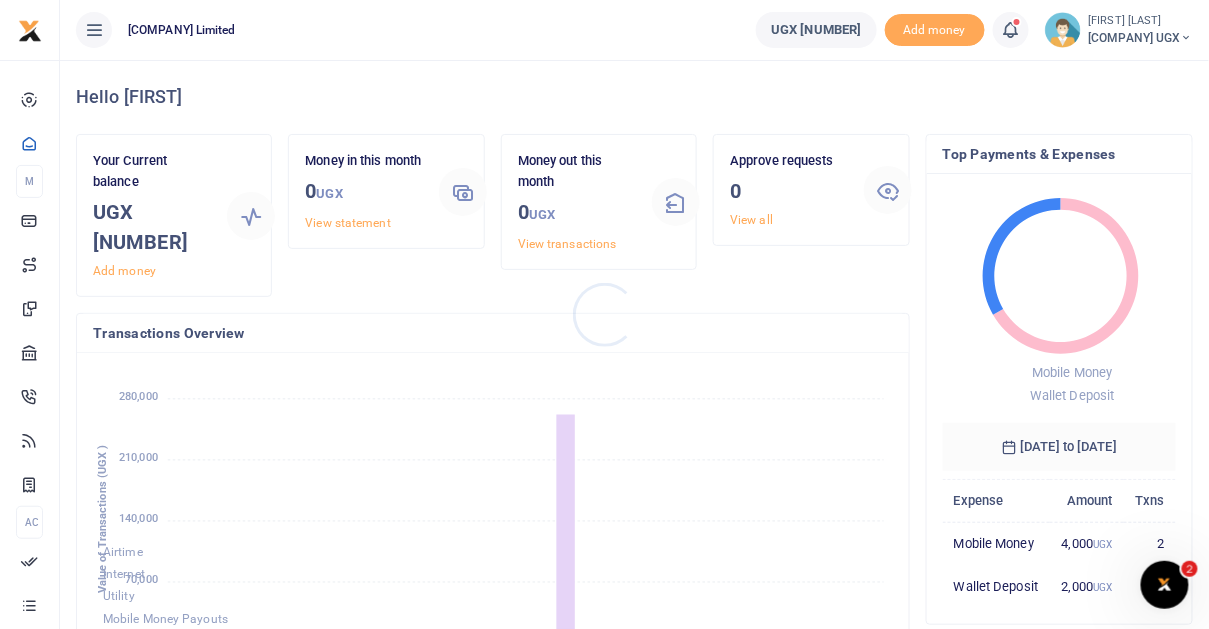 click at bounding box center (604, 314) 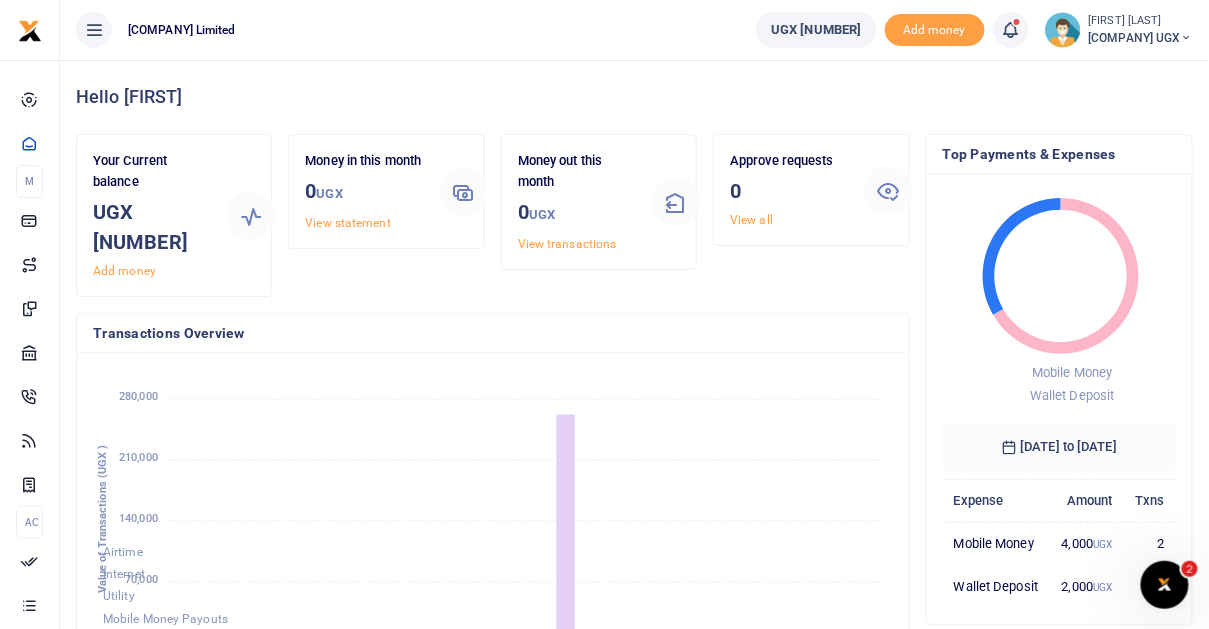 click on "Boya UGX" at bounding box center (1141, 38) 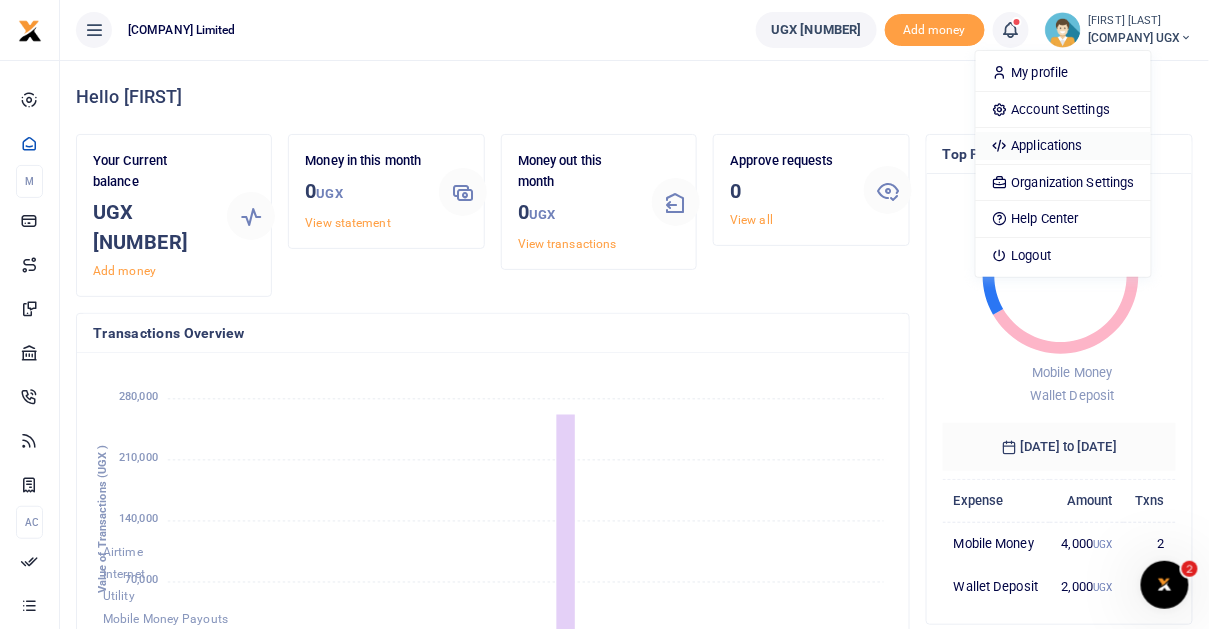 click on "Applications" at bounding box center [1063, 146] 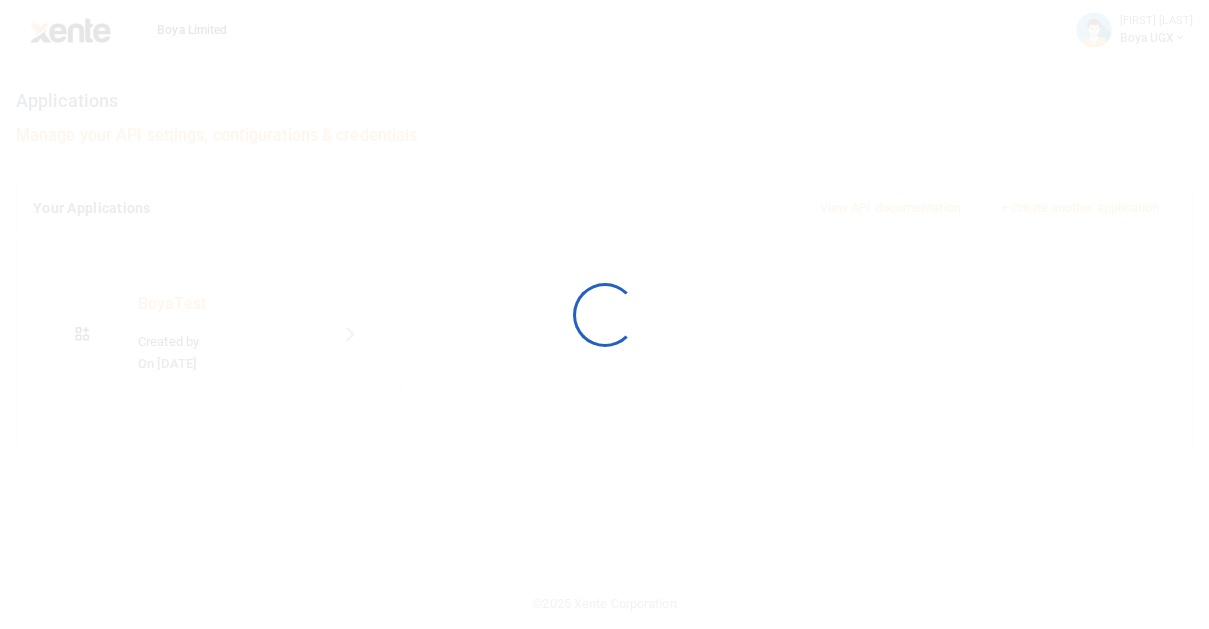 scroll, scrollTop: 0, scrollLeft: 0, axis: both 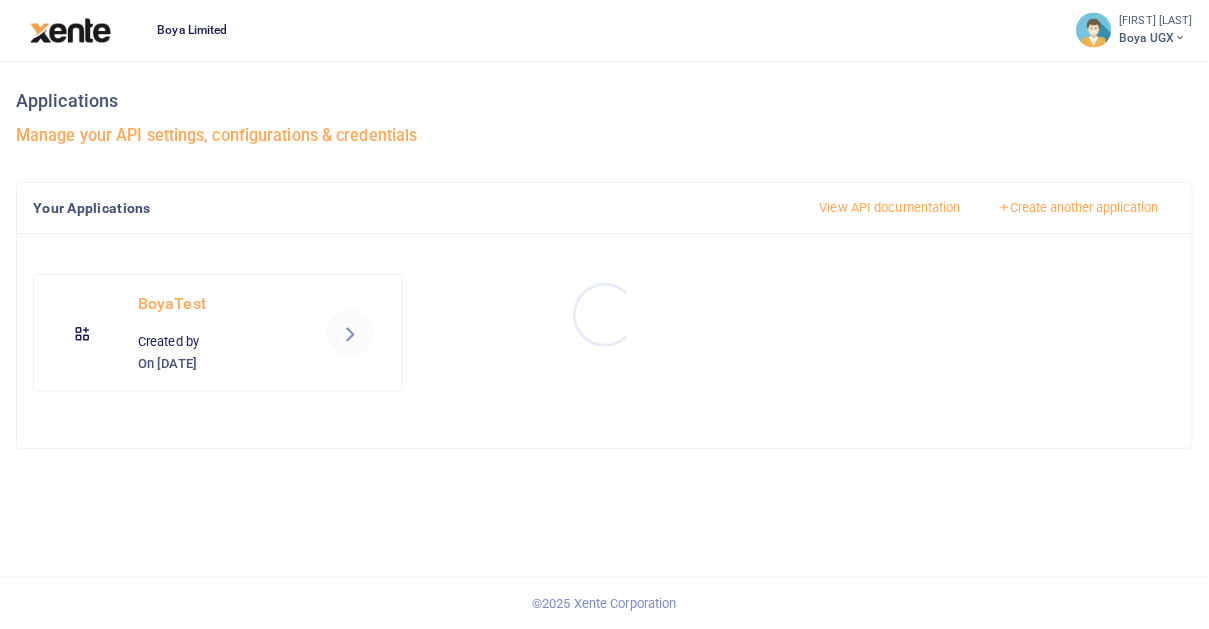 click at bounding box center [604, 314] 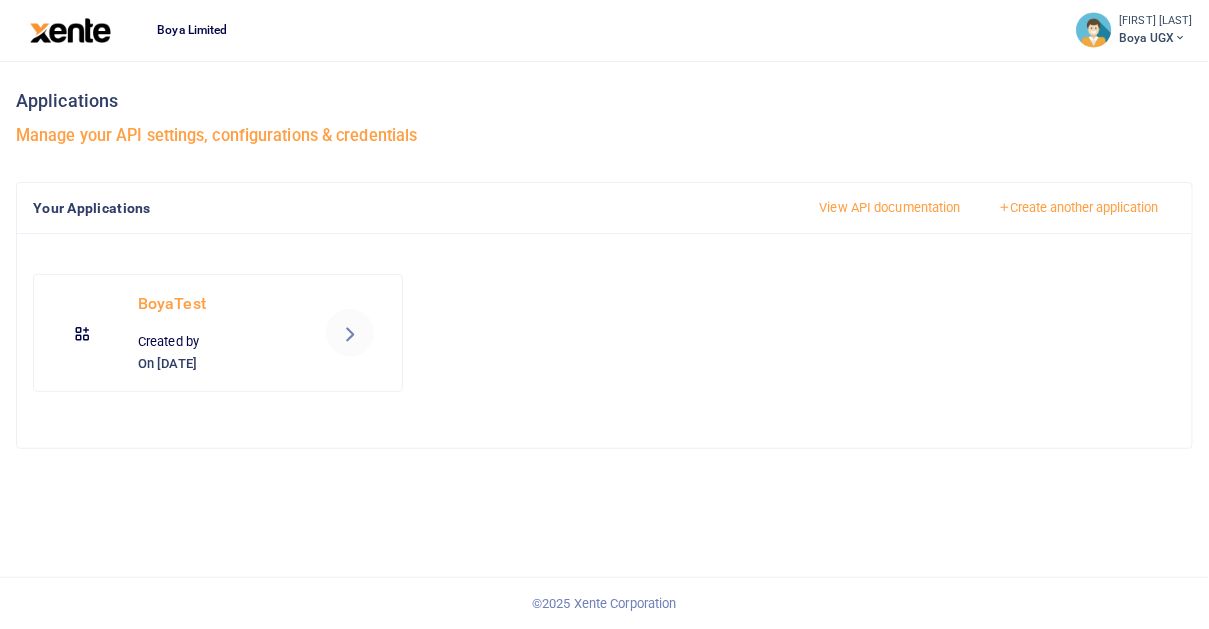 click at bounding box center [350, 333] 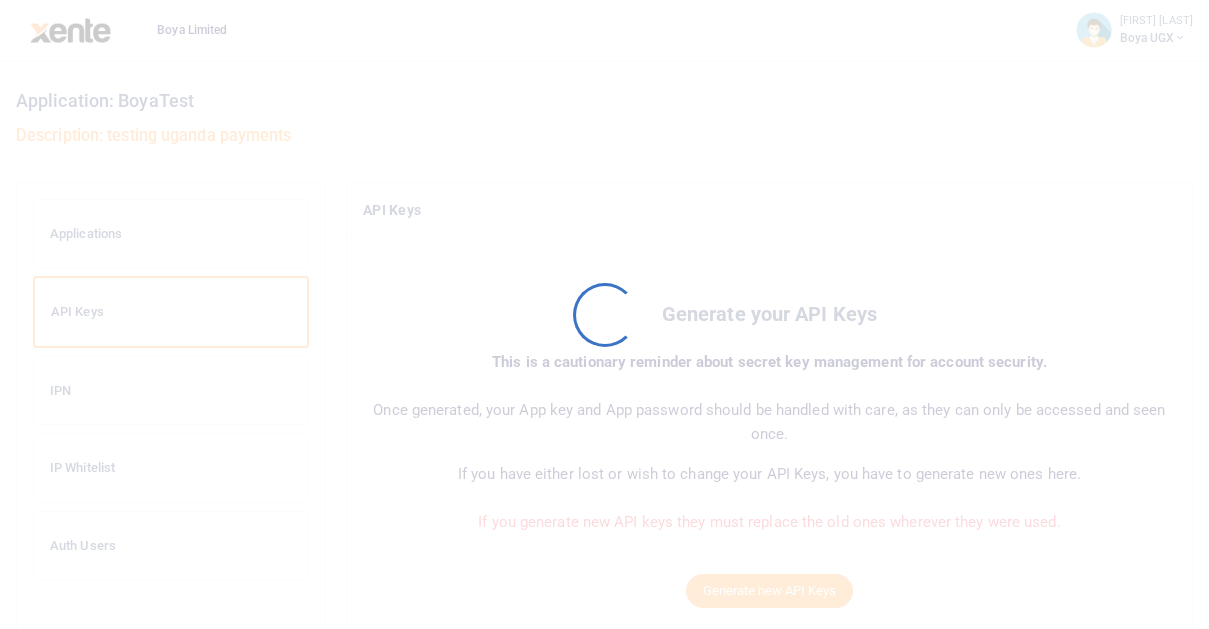 scroll, scrollTop: 0, scrollLeft: 0, axis: both 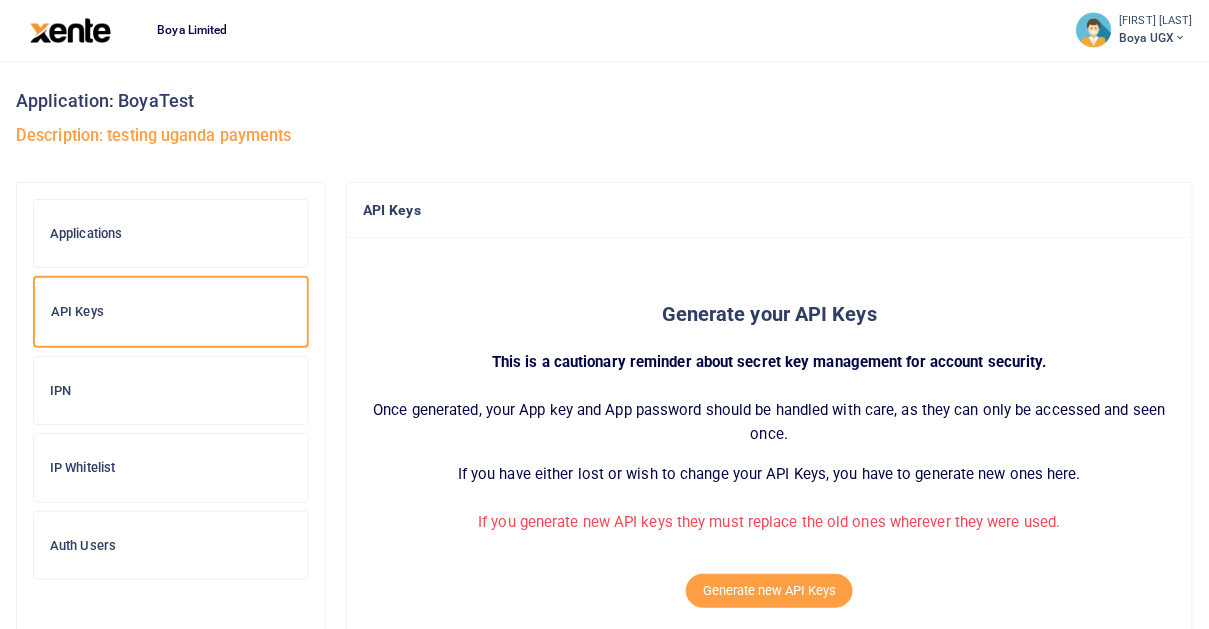 click on "IP Whitelist" at bounding box center [171, 468] 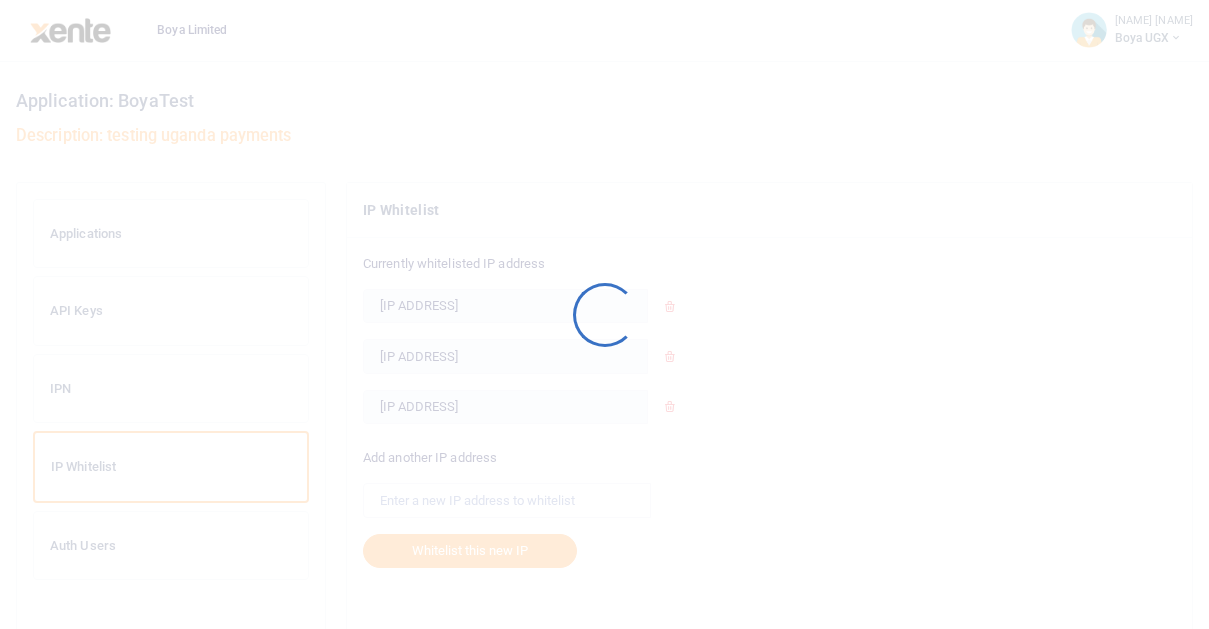 scroll, scrollTop: 0, scrollLeft: 0, axis: both 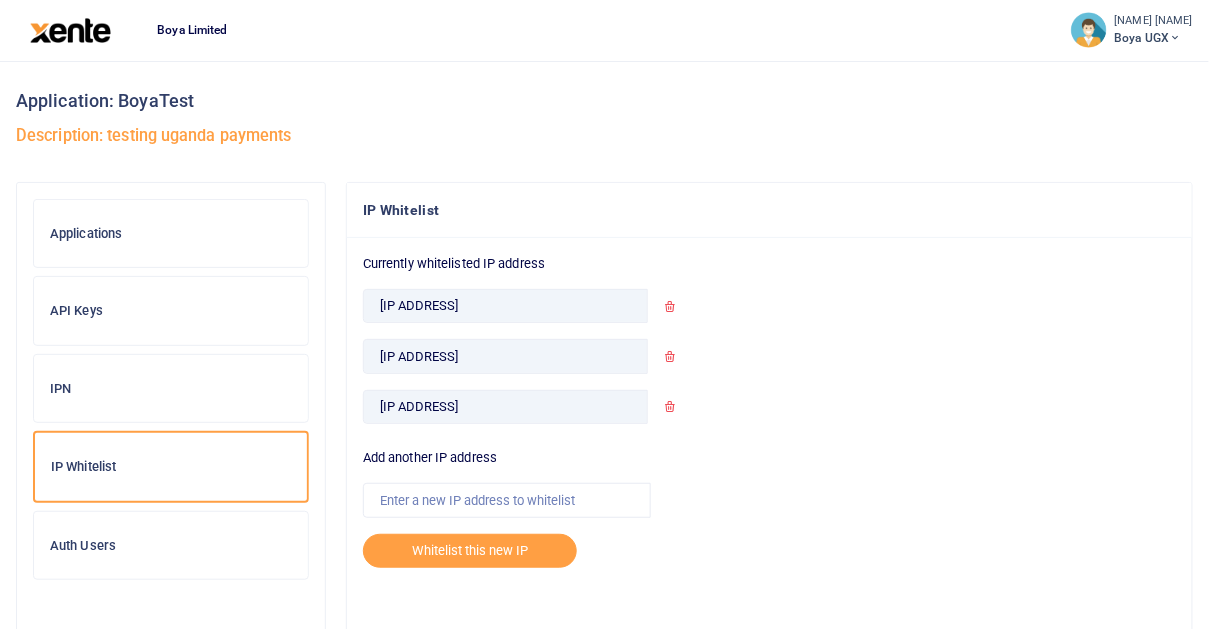 click at bounding box center [669, 306] 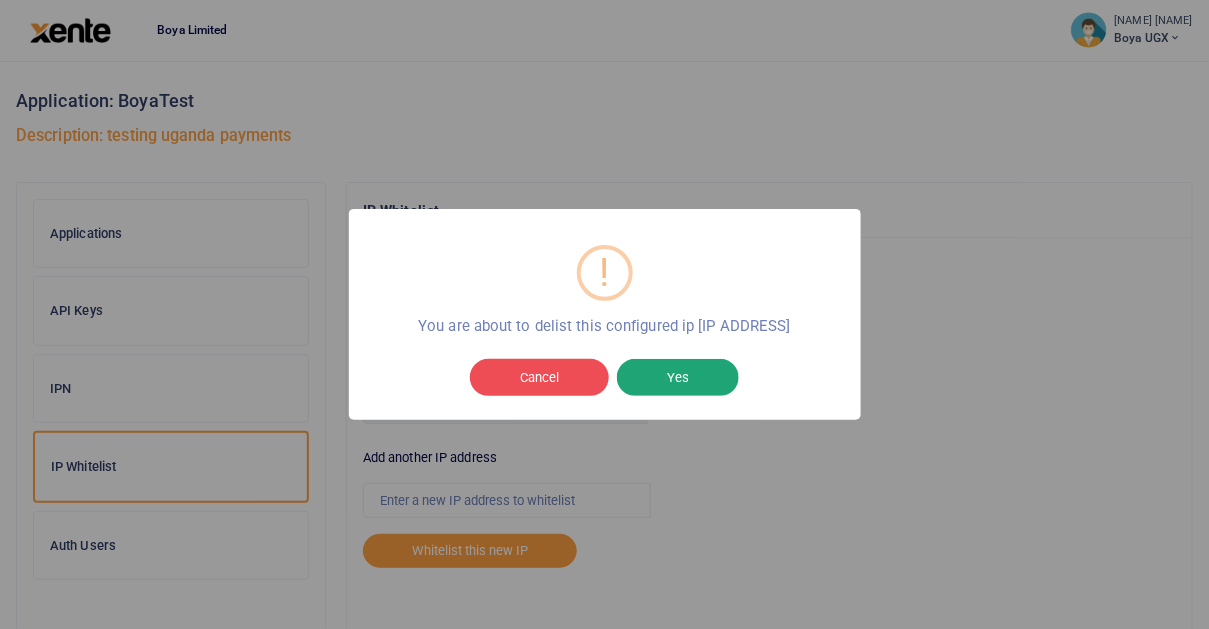 click on "Yes" at bounding box center (678, 378) 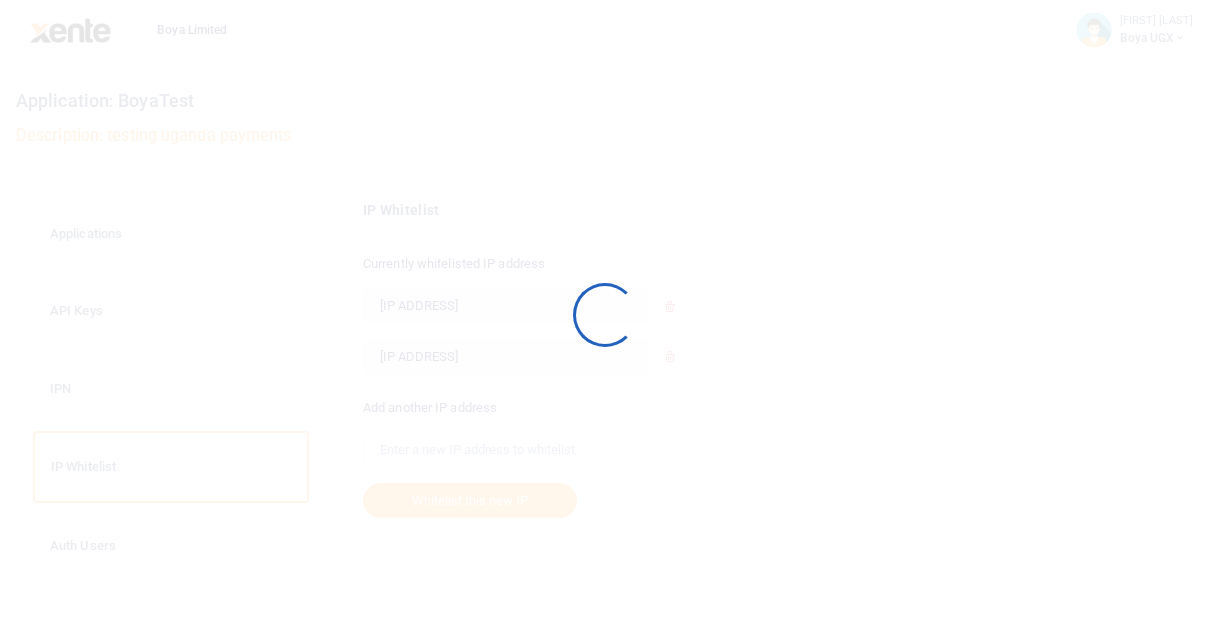 scroll, scrollTop: 0, scrollLeft: 0, axis: both 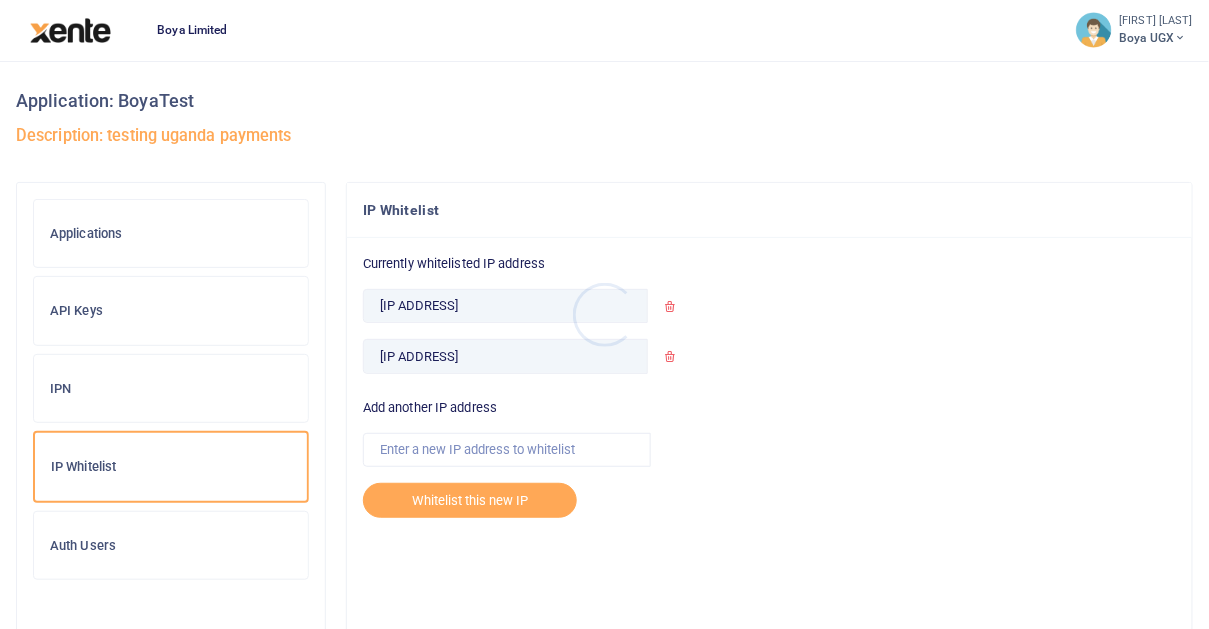 click at bounding box center (604, 314) 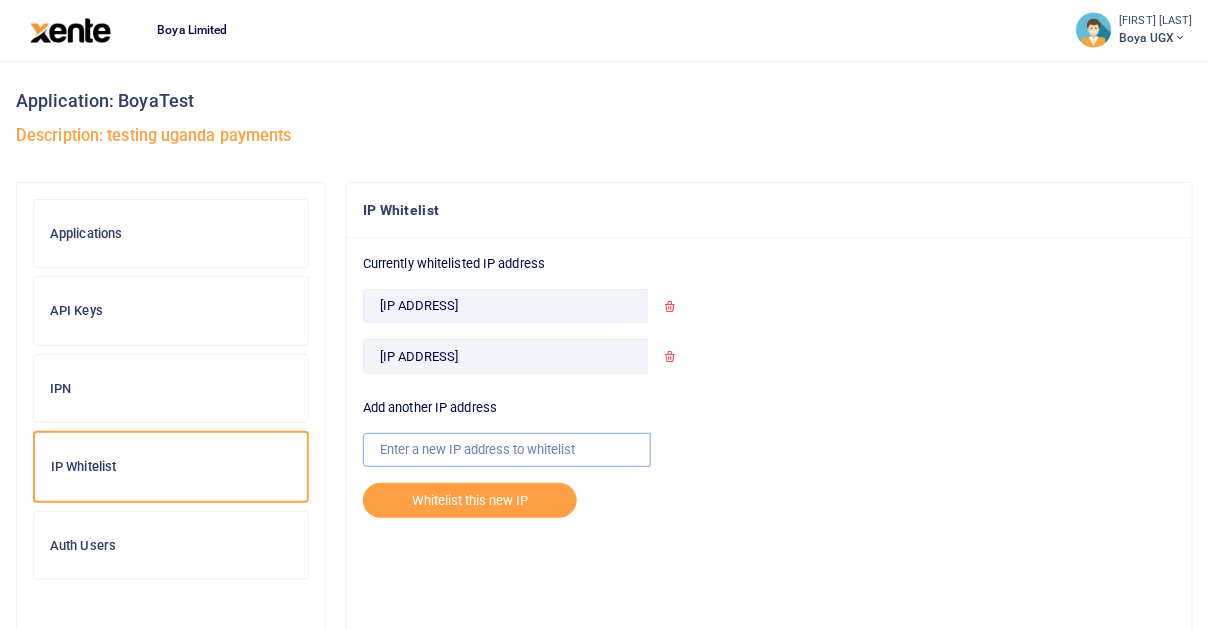 click at bounding box center [507, 450] 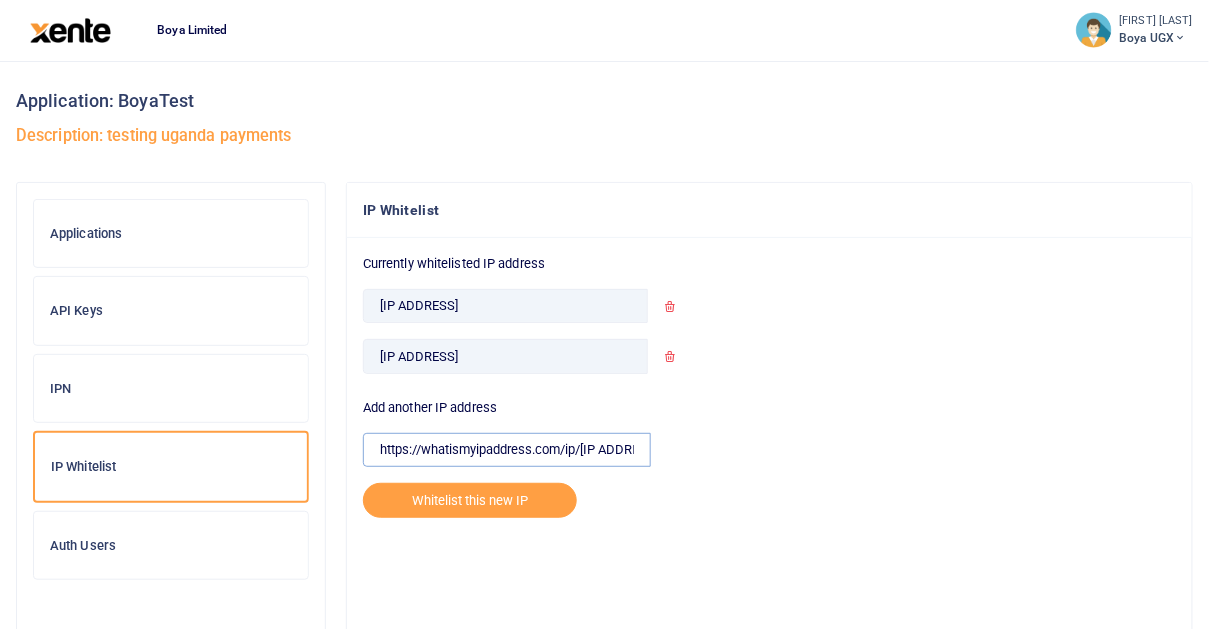 scroll, scrollTop: 0, scrollLeft: 47, axis: horizontal 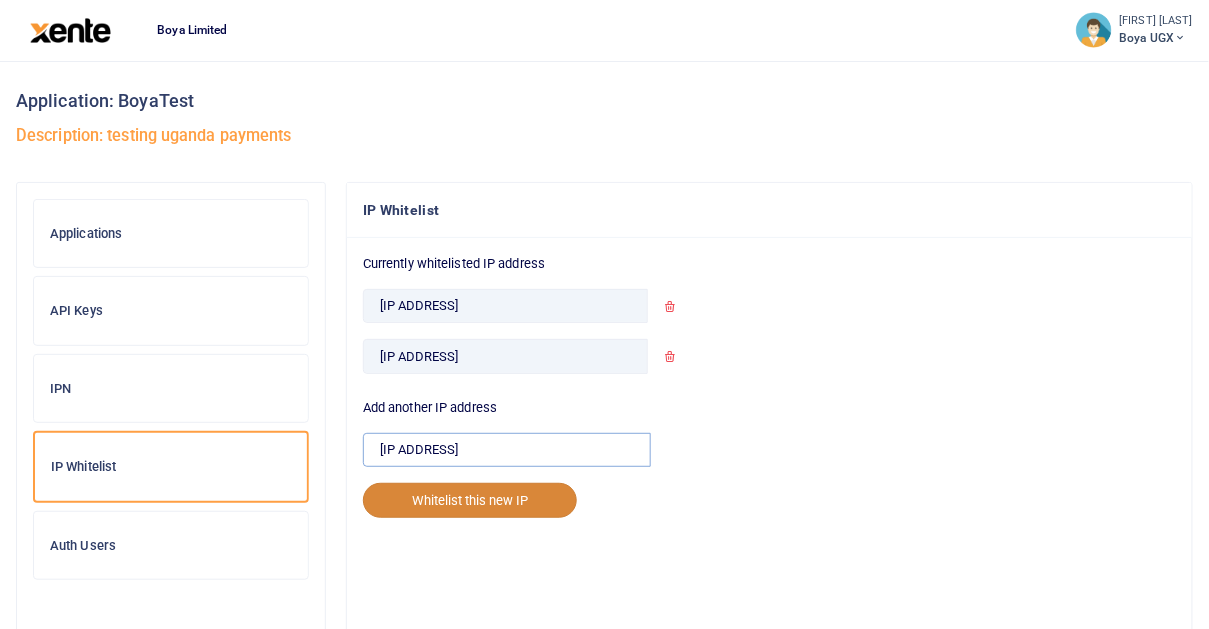 type on "[IP ADDRESS]" 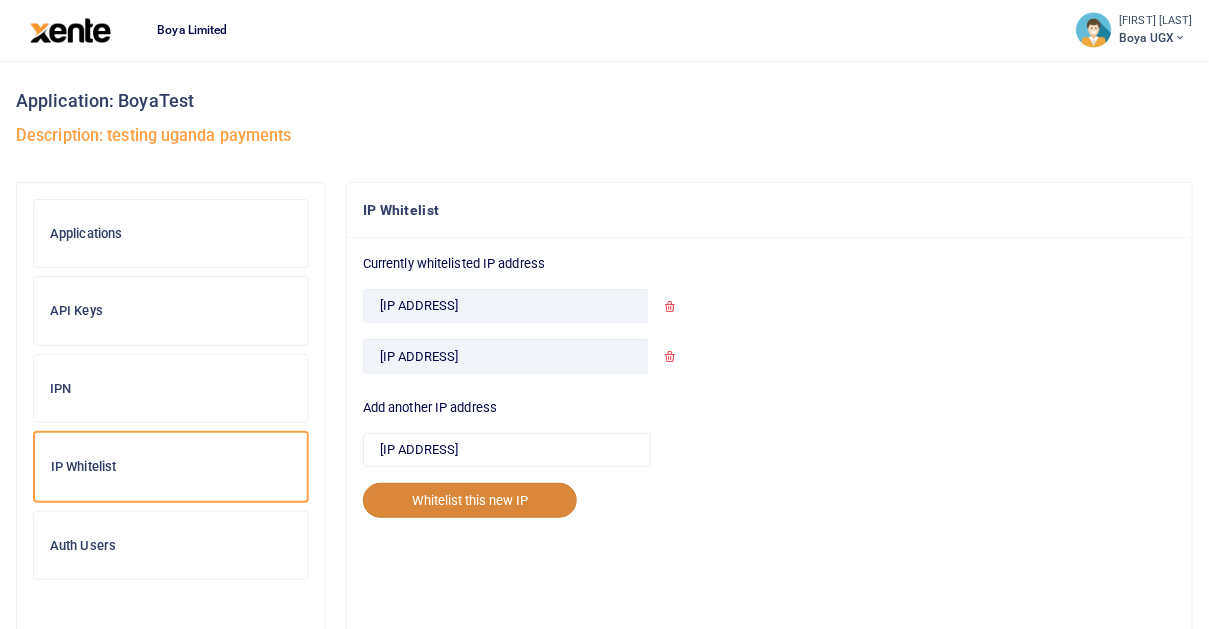 click on "Whitelist this new [IP ADDRESS]" at bounding box center (470, 500) 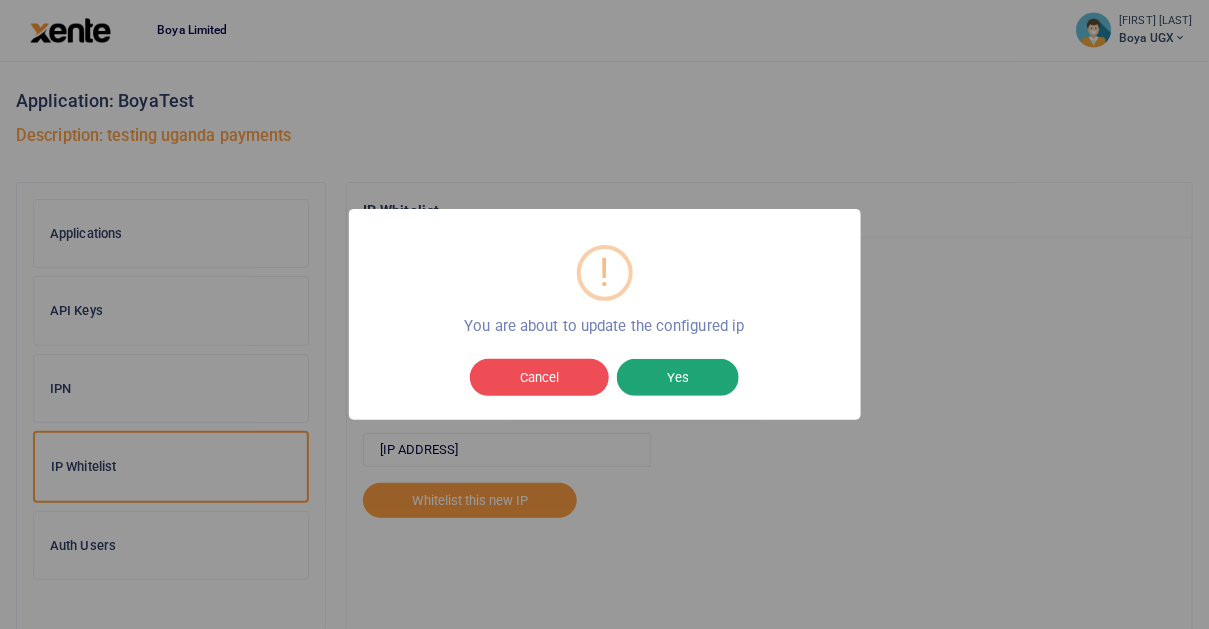 click on "Yes" at bounding box center [678, 378] 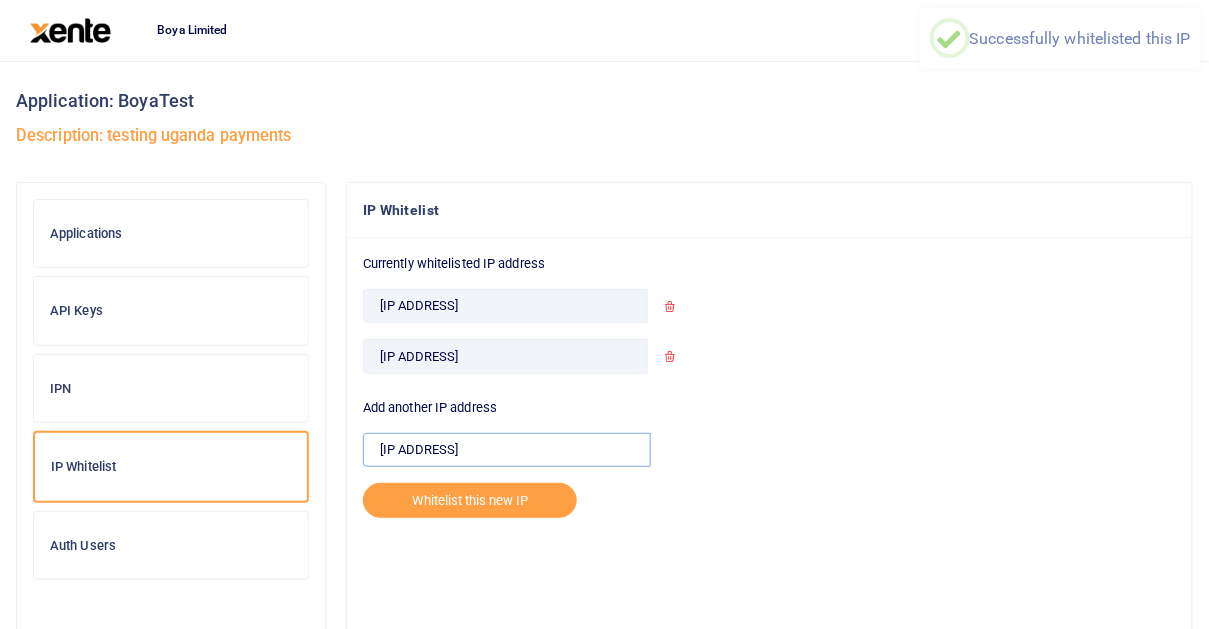 click on "[IP ADDRESS]" at bounding box center (507, 450) 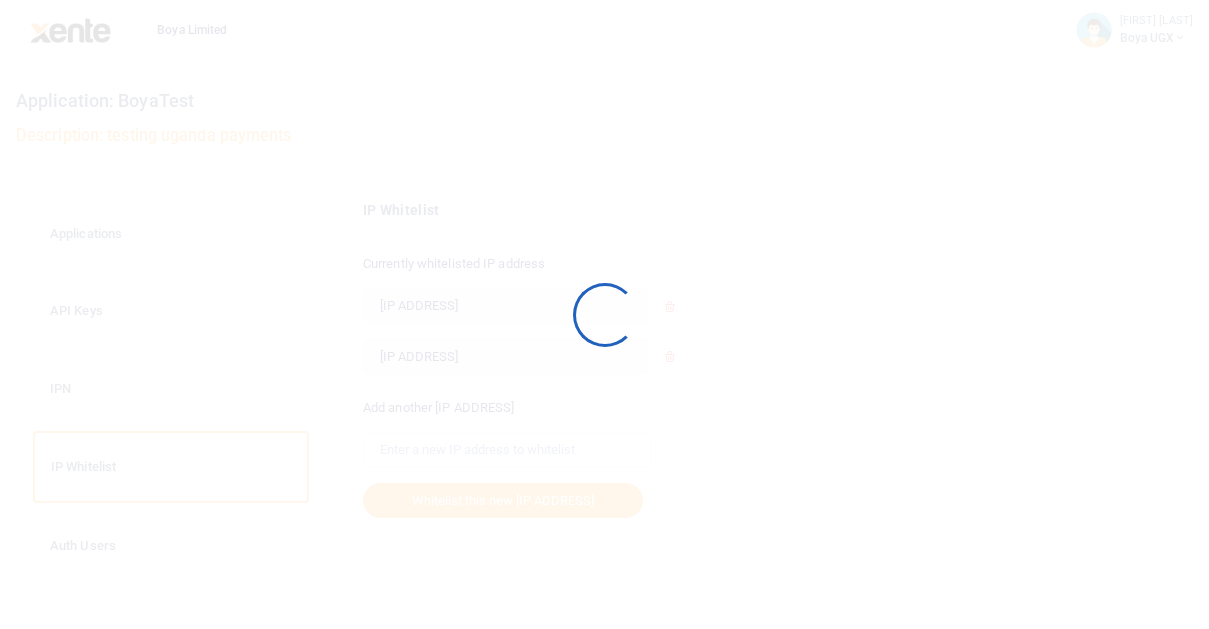 scroll, scrollTop: 0, scrollLeft: 0, axis: both 